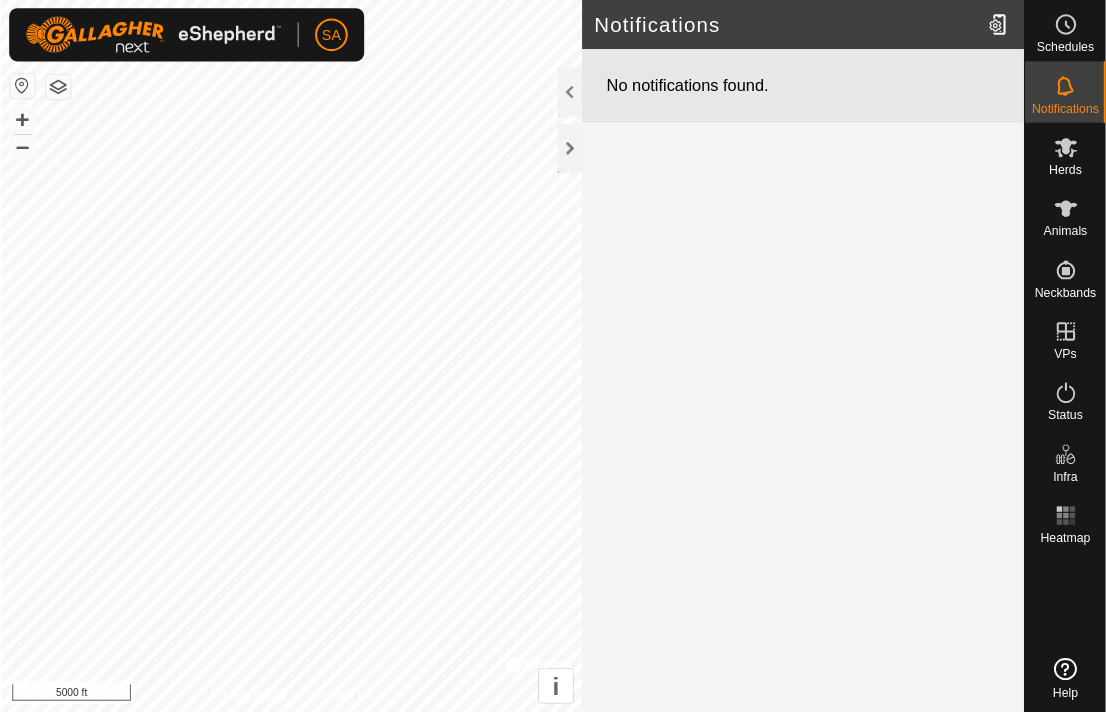 scroll, scrollTop: 0, scrollLeft: 0, axis: both 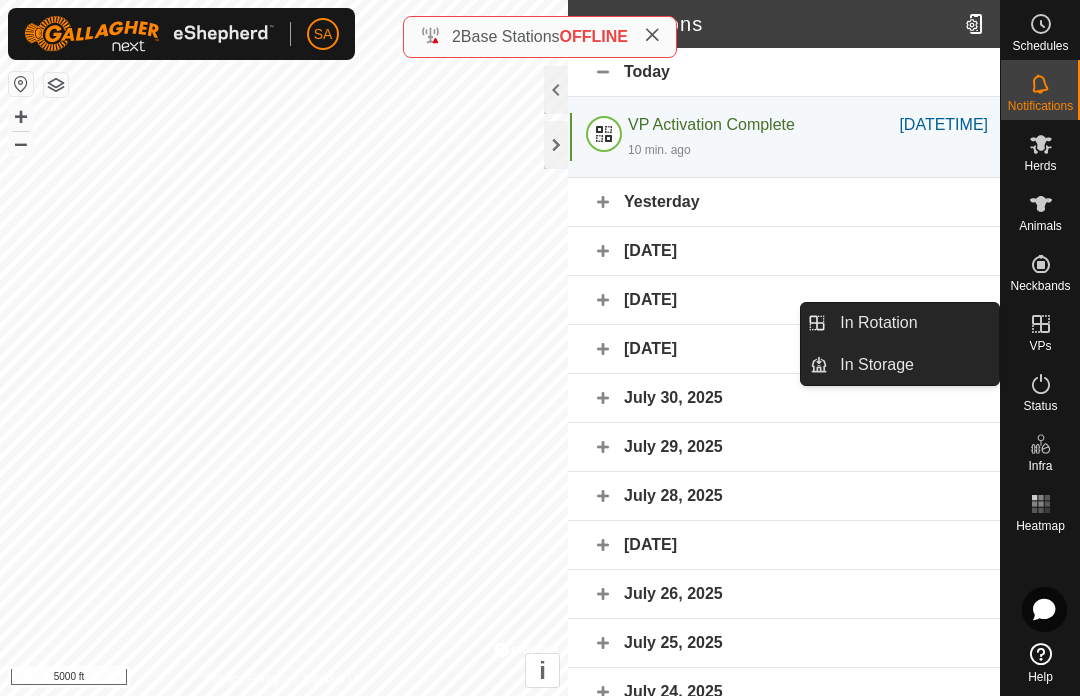 click on "In Rotation" at bounding box center (913, 323) 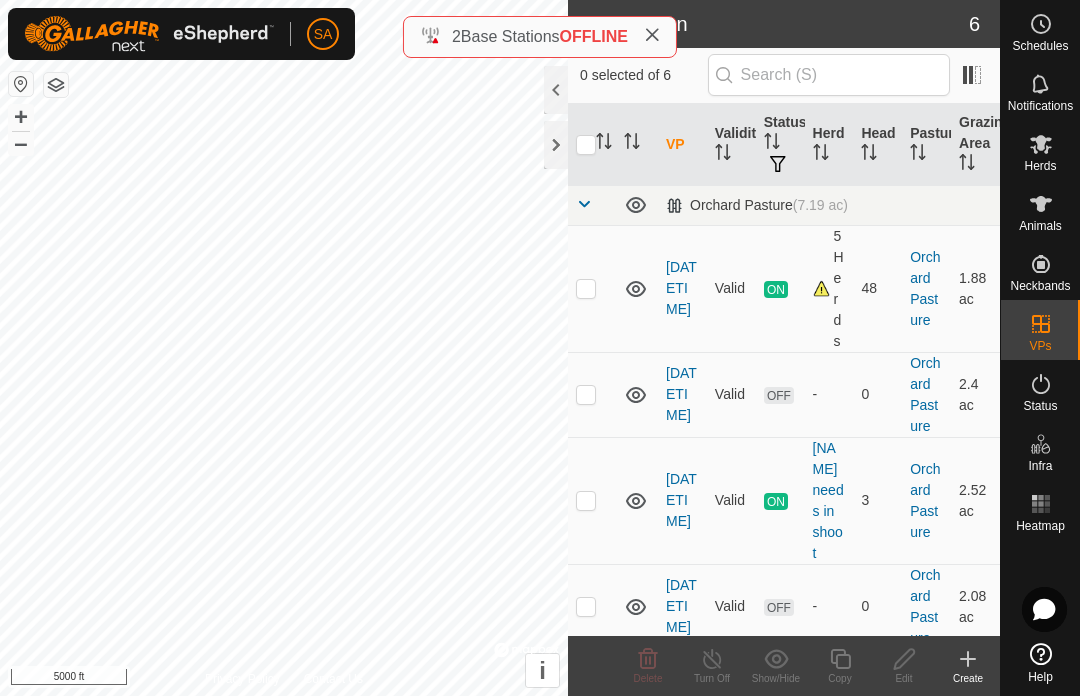 click at bounding box center [586, 288] 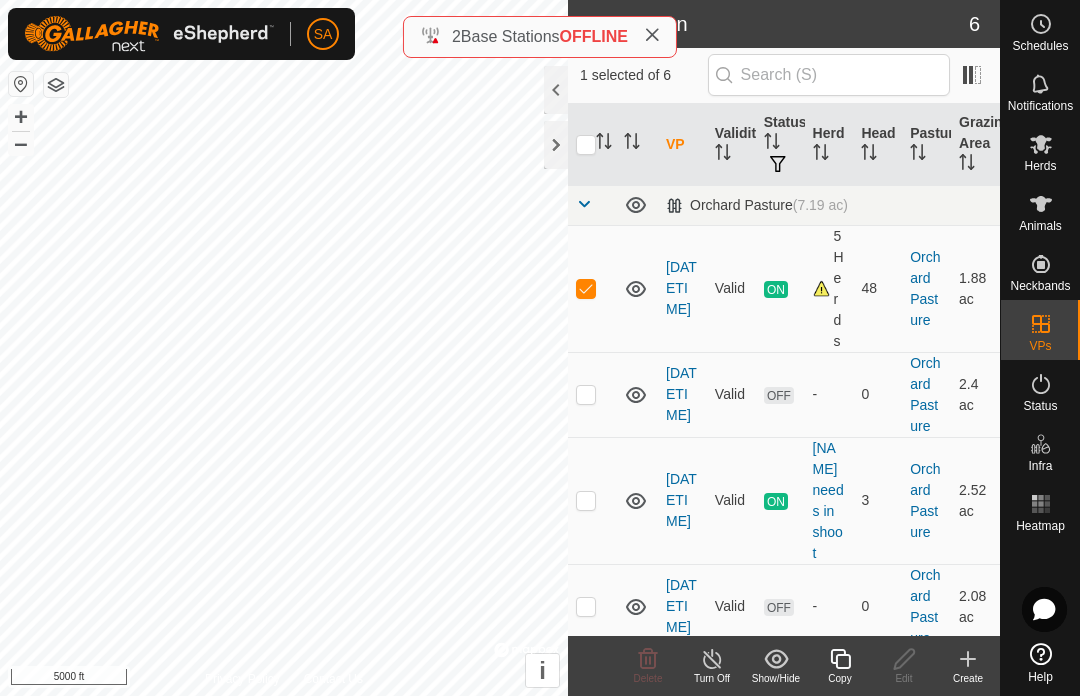click 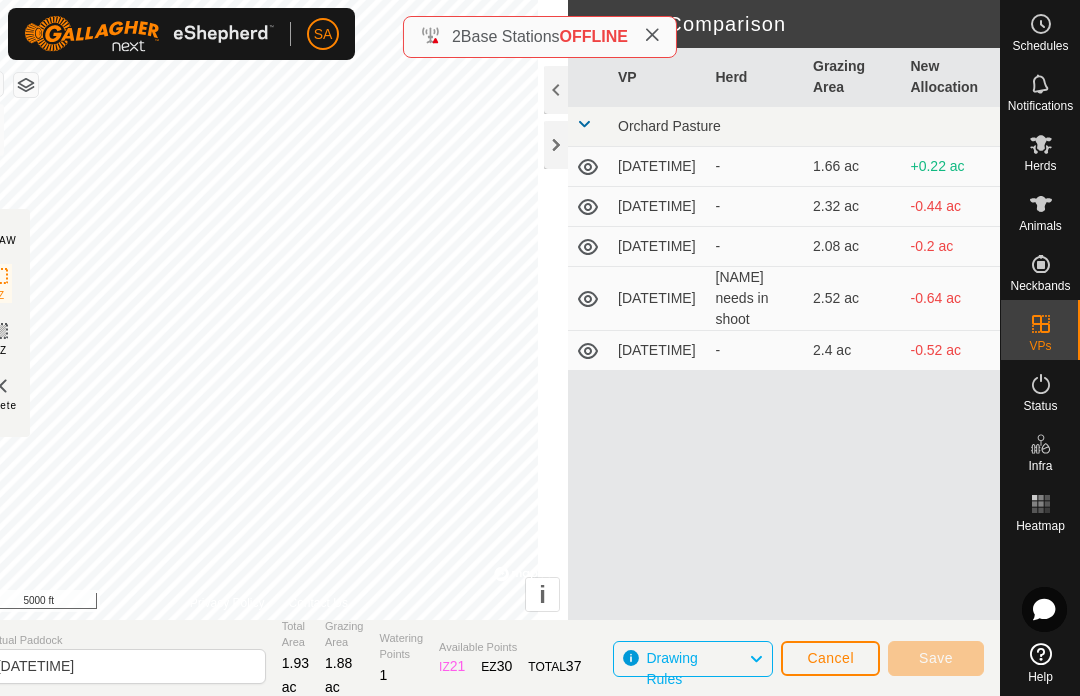 click 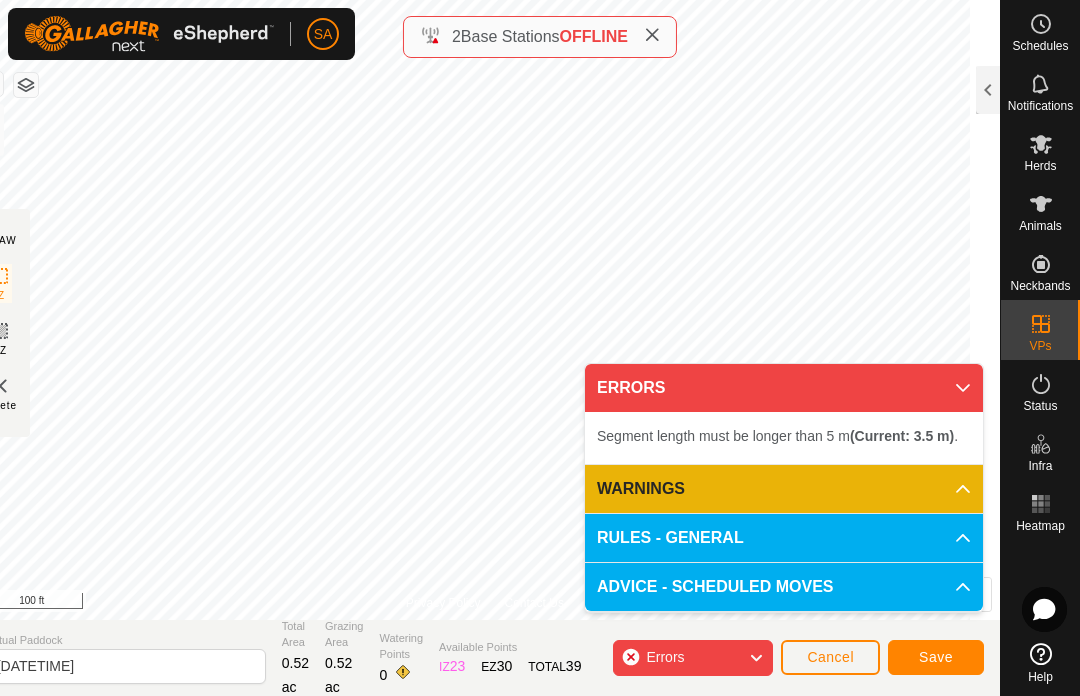 click on "Save" 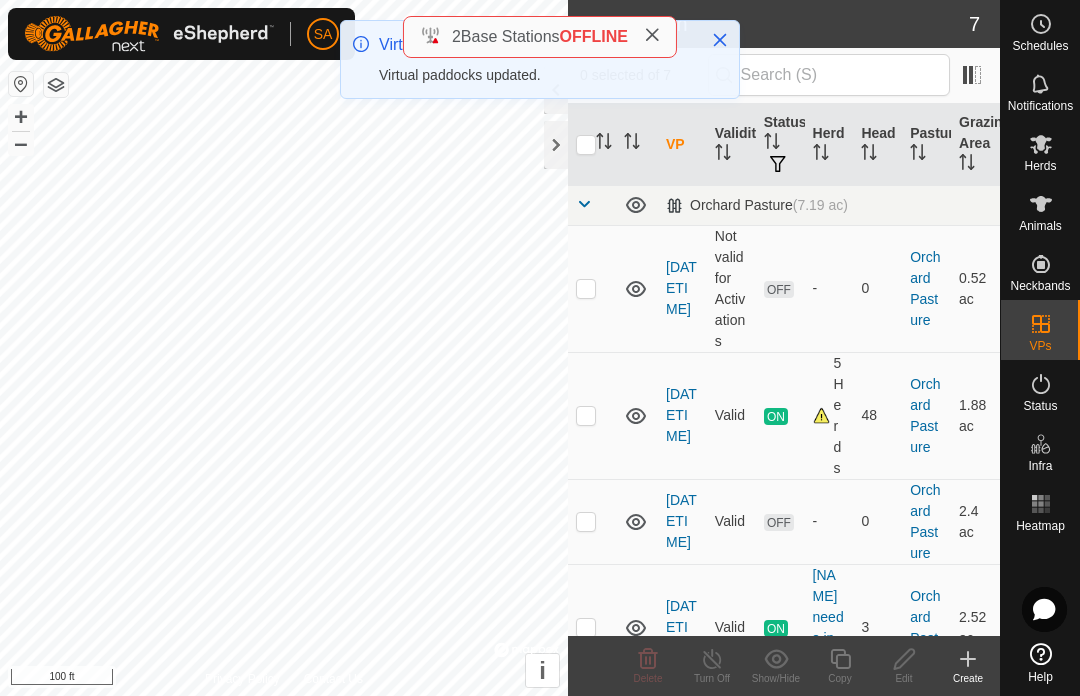 click at bounding box center (592, 288) 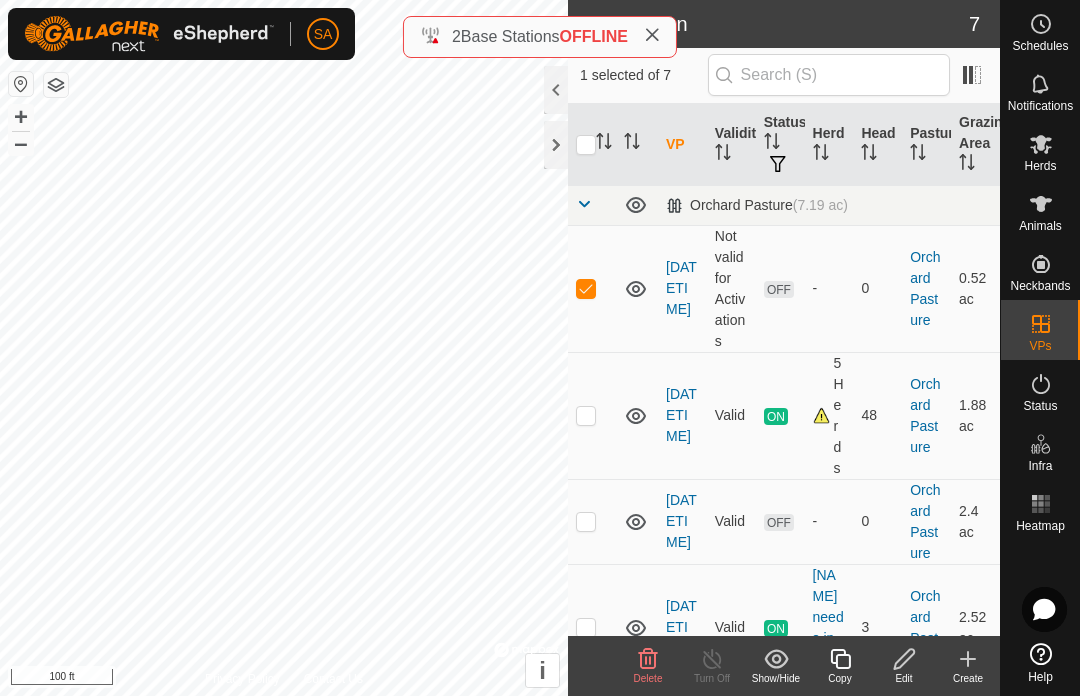 click 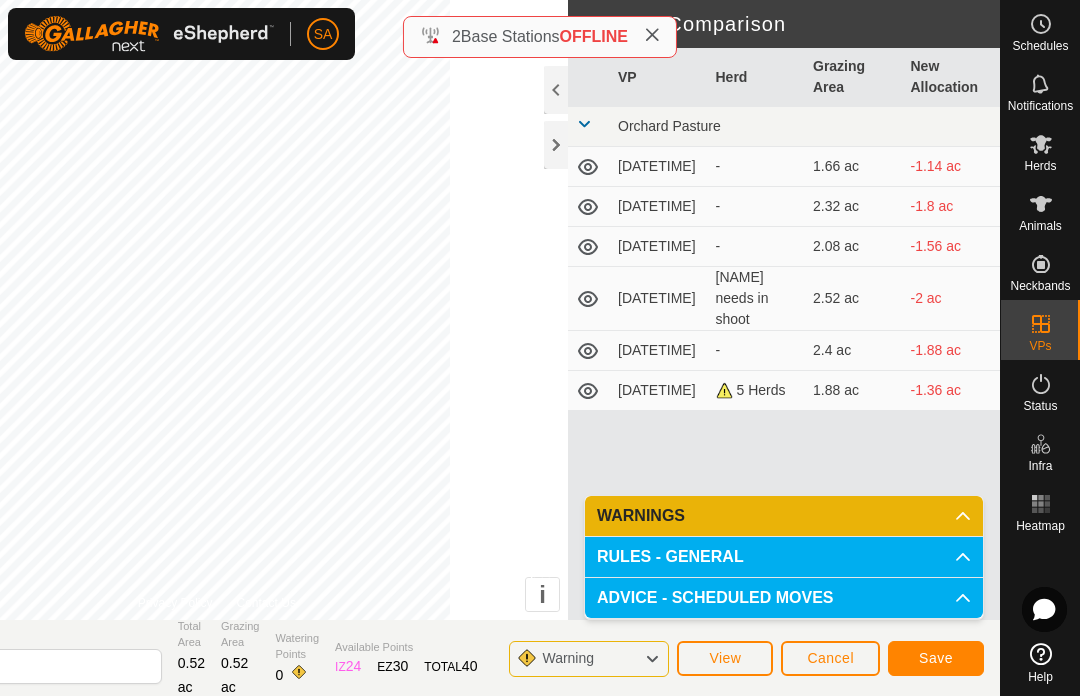 click on "Save" 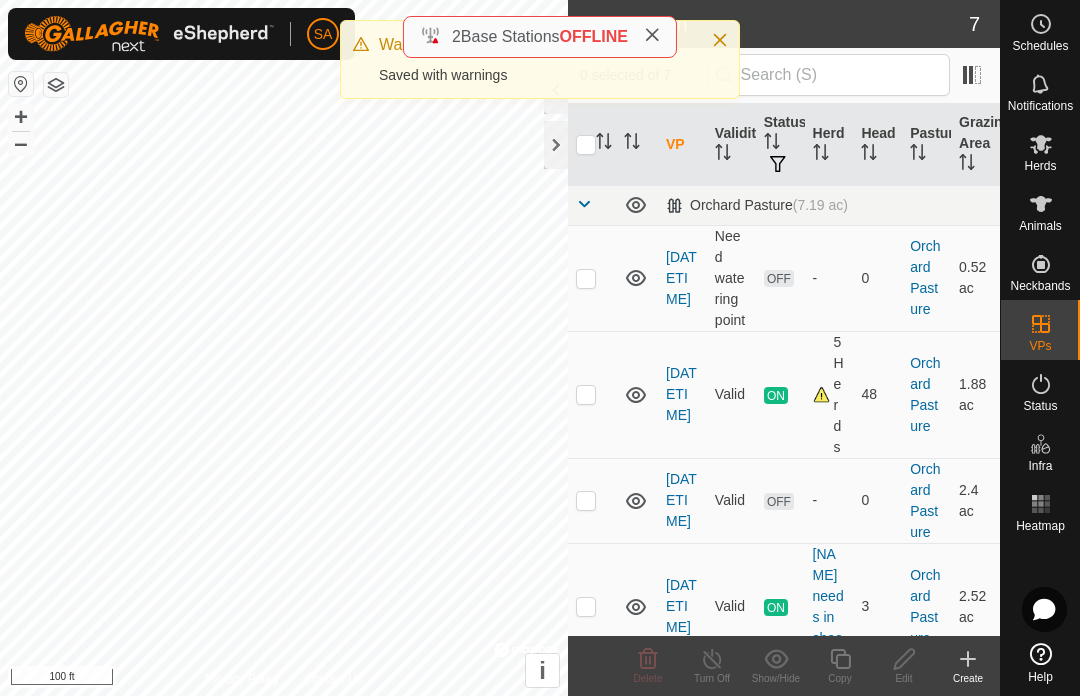 click 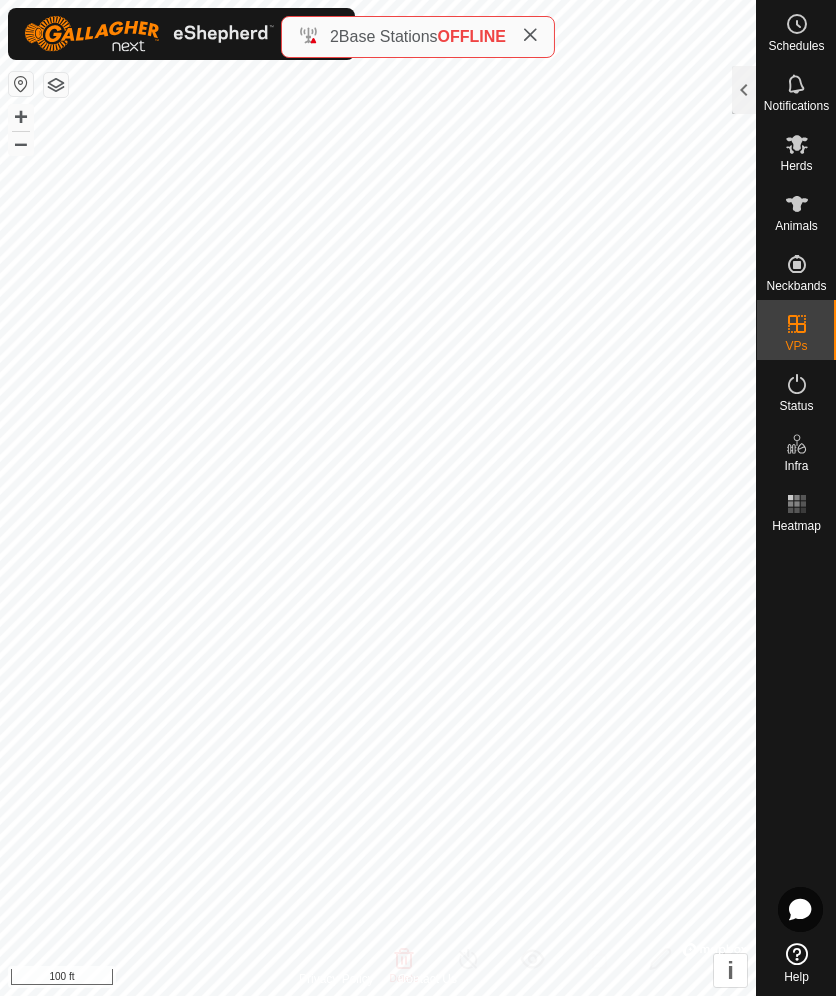 click on "Help" 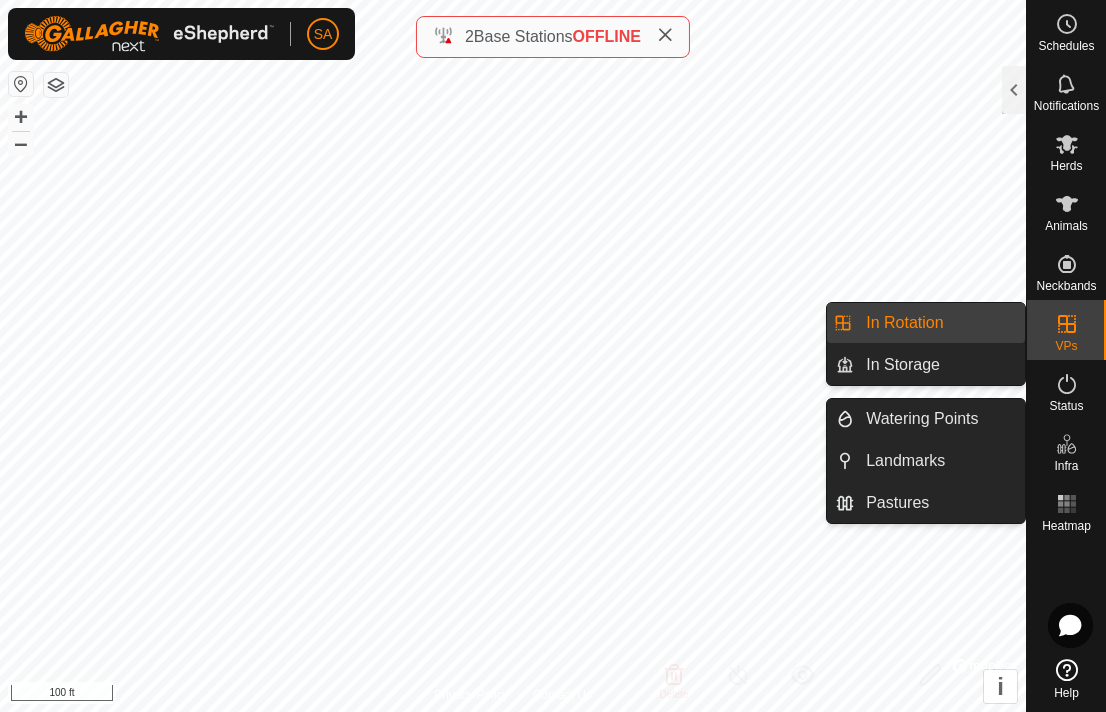 click on "In Rotation" at bounding box center [939, 323] 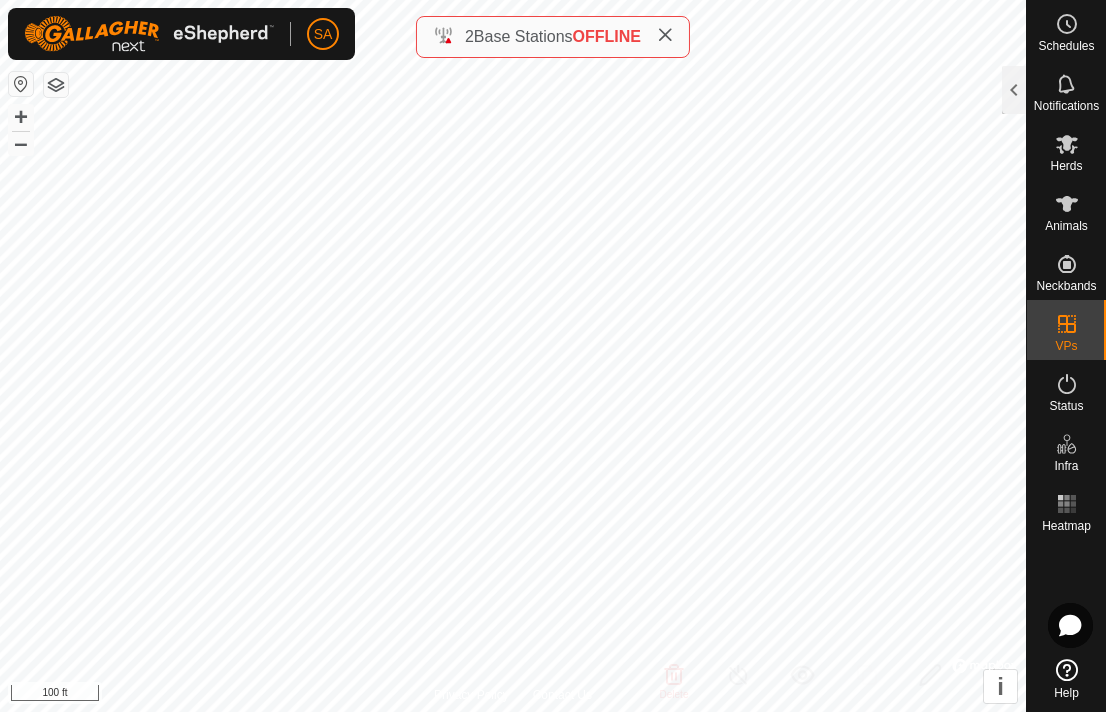 click 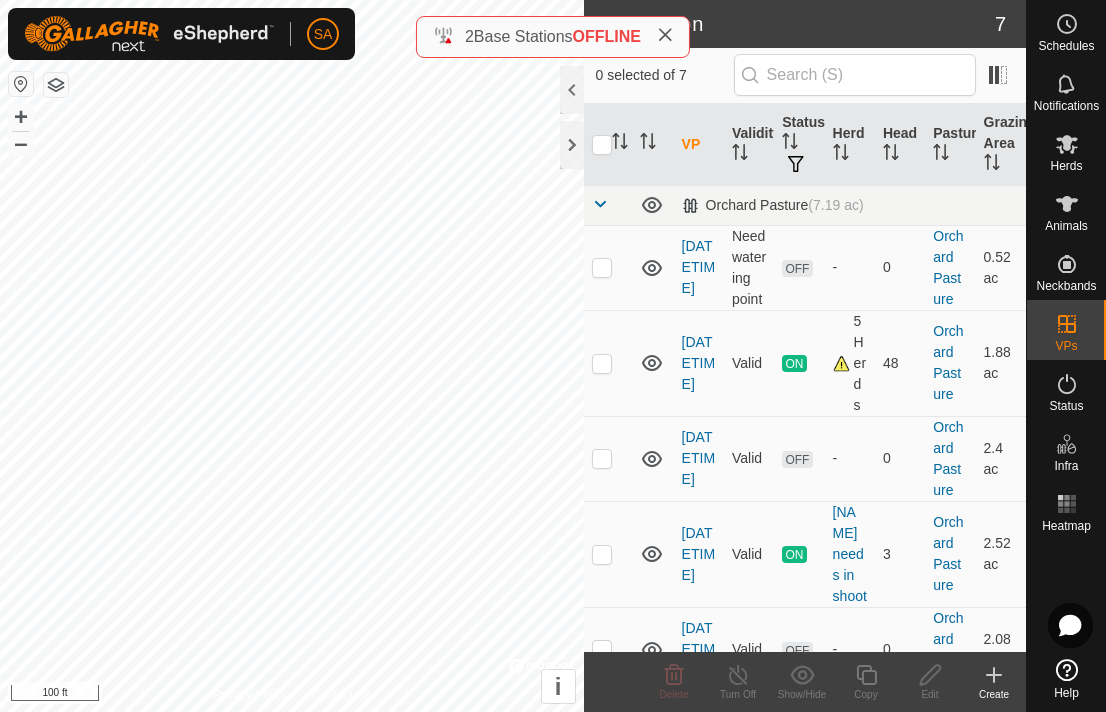 click at bounding box center (608, 363) 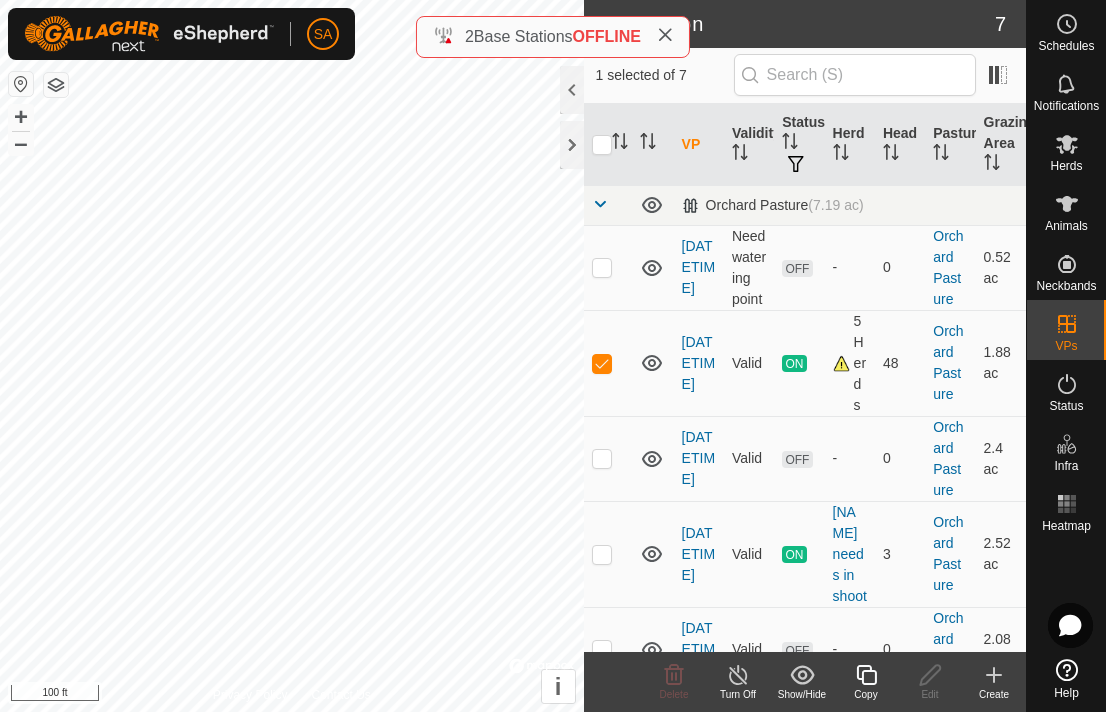click 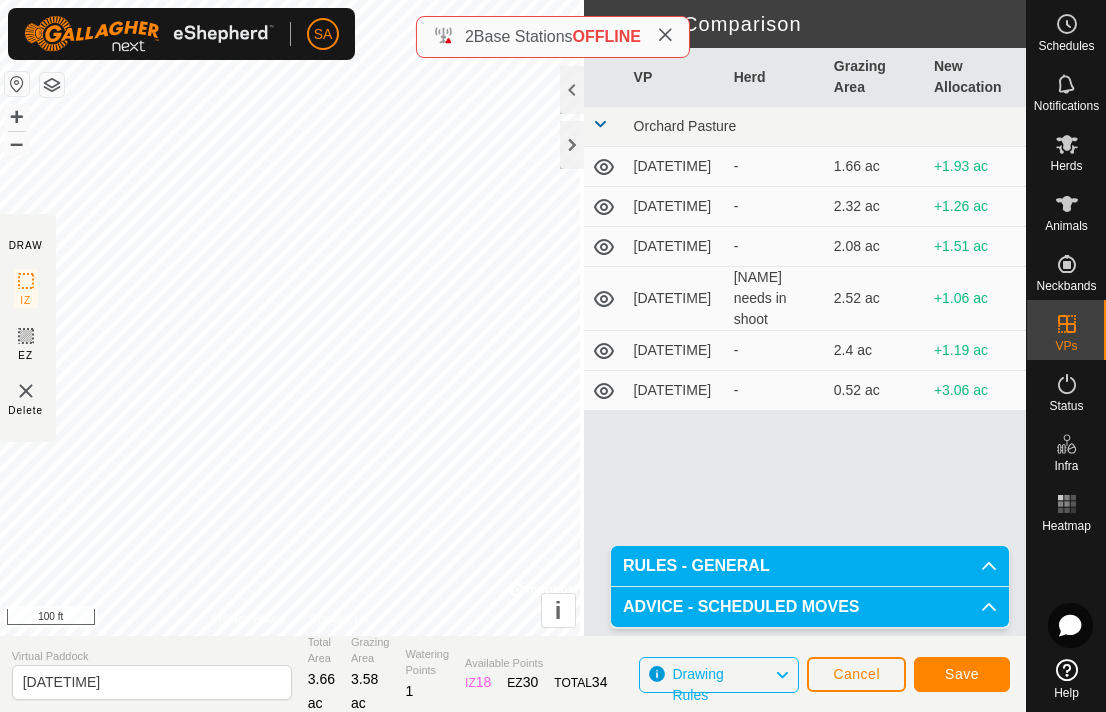 click on "Save" 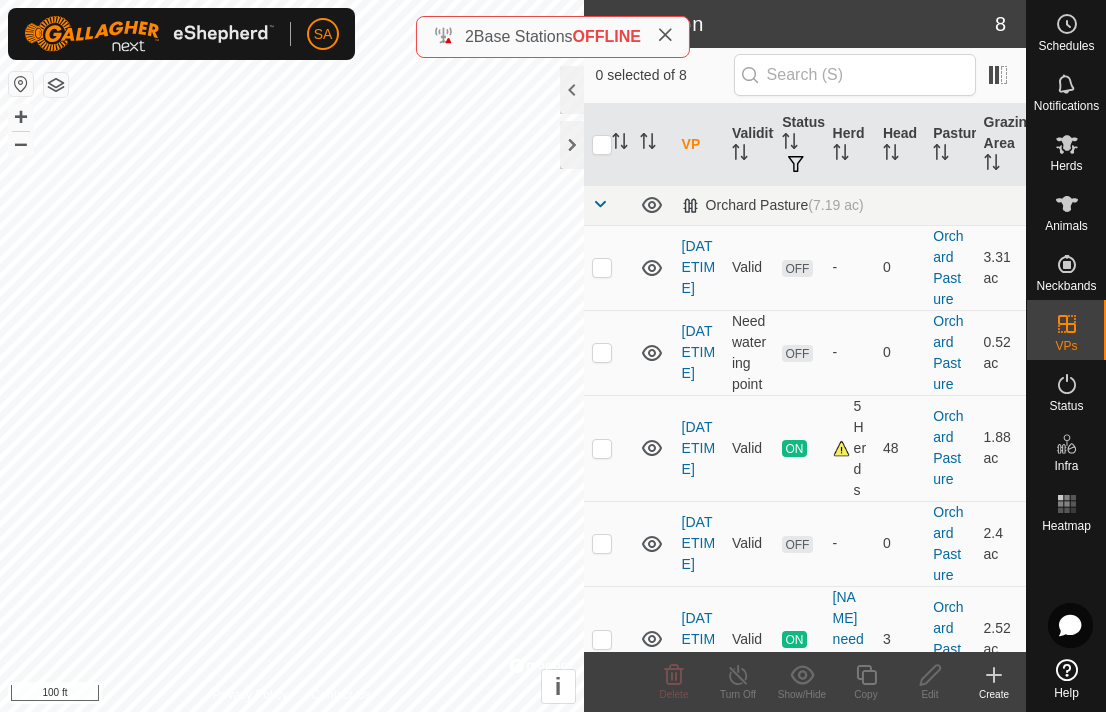 click at bounding box center [602, 267] 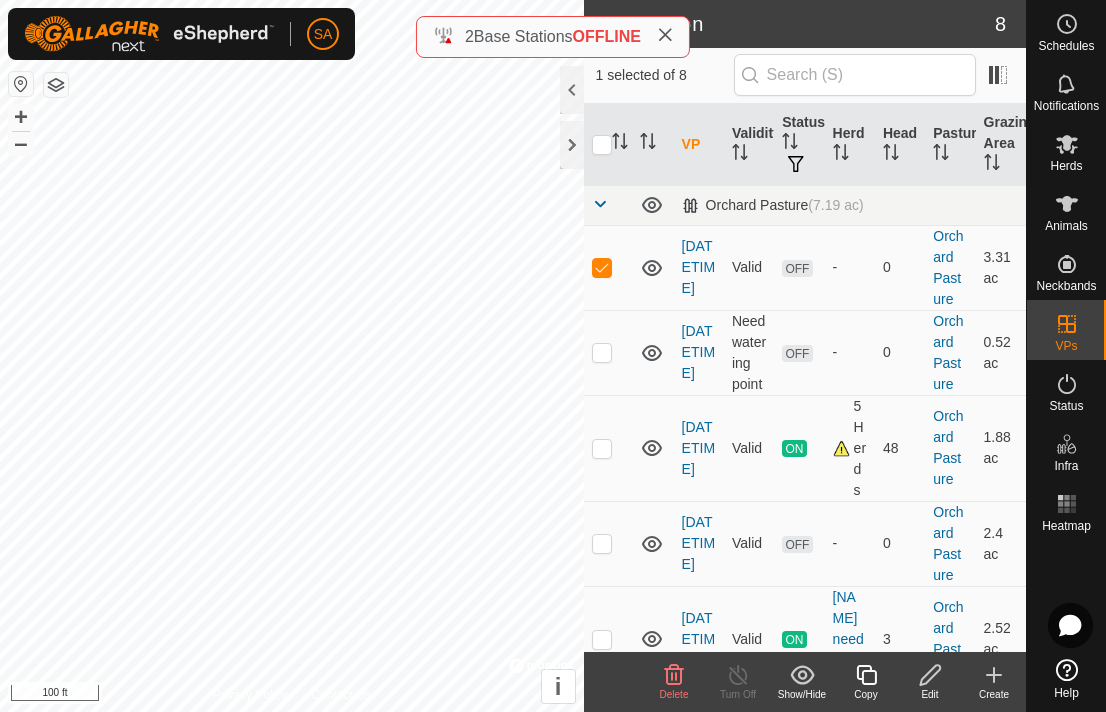 click on "Copy" 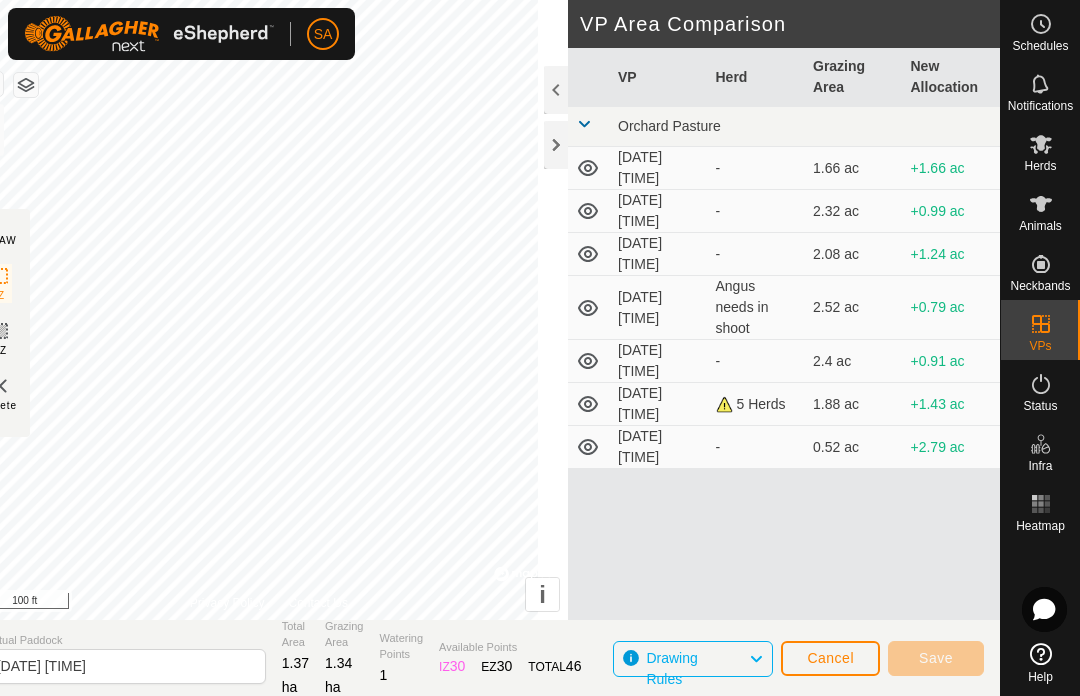scroll, scrollTop: 0, scrollLeft: 0, axis: both 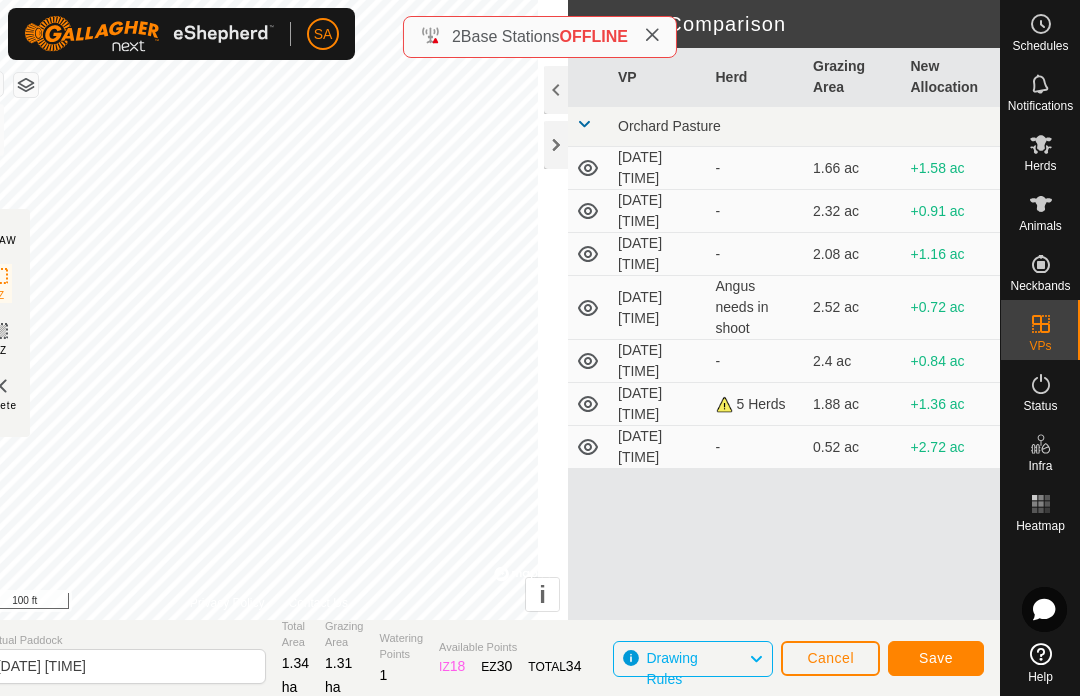 click on "Save" 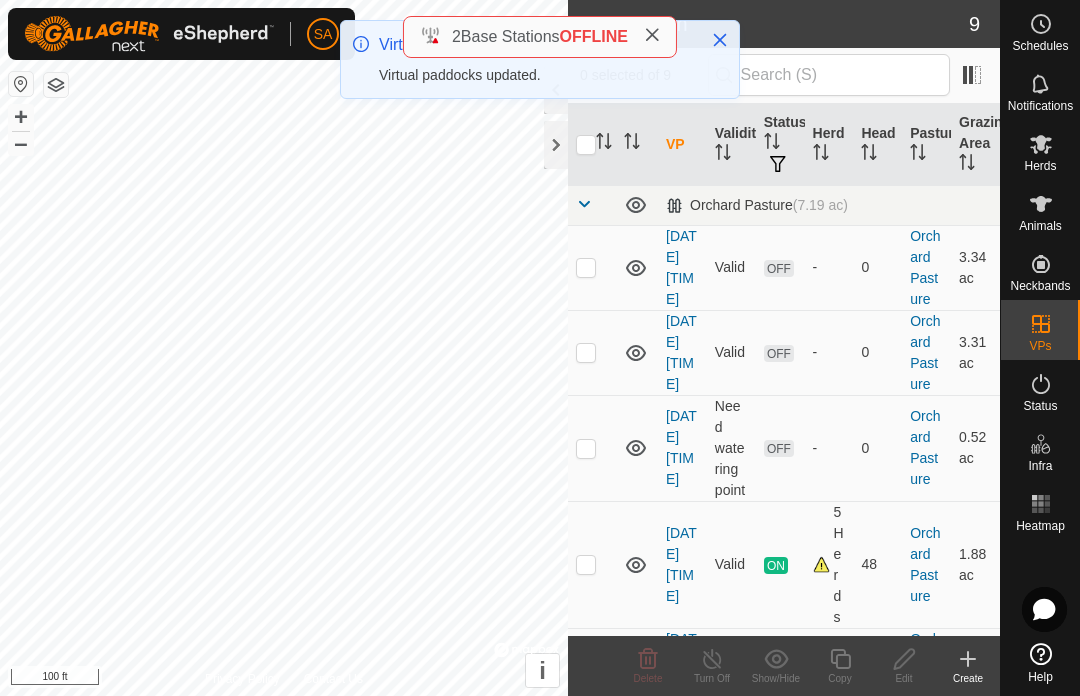 click at bounding box center [592, 267] 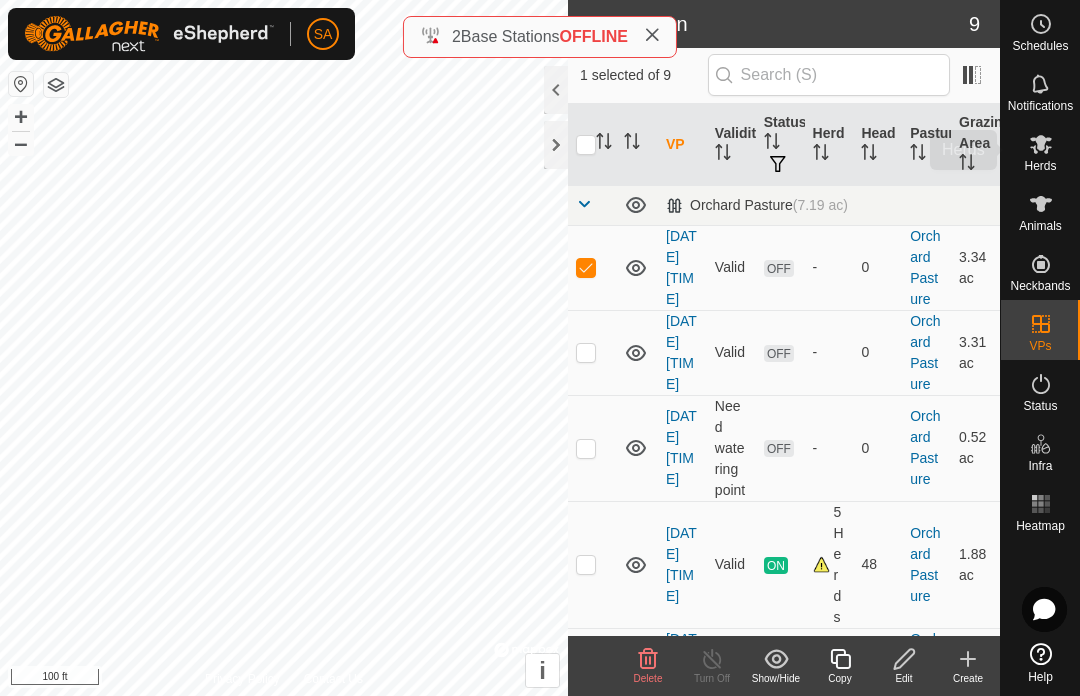 click 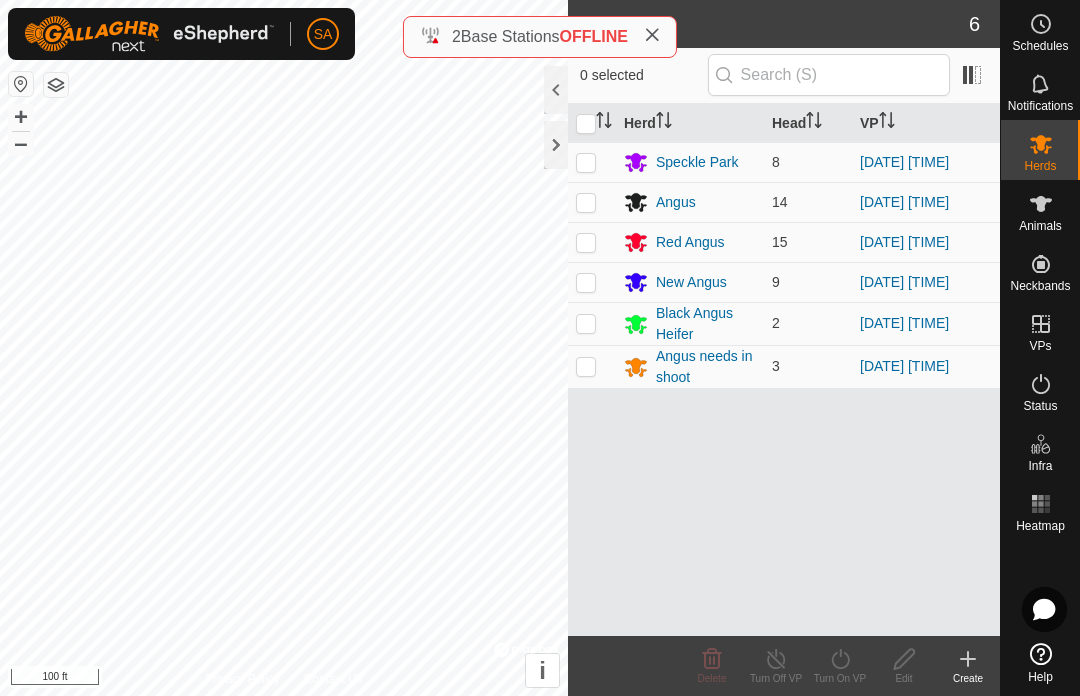 click at bounding box center (592, 323) 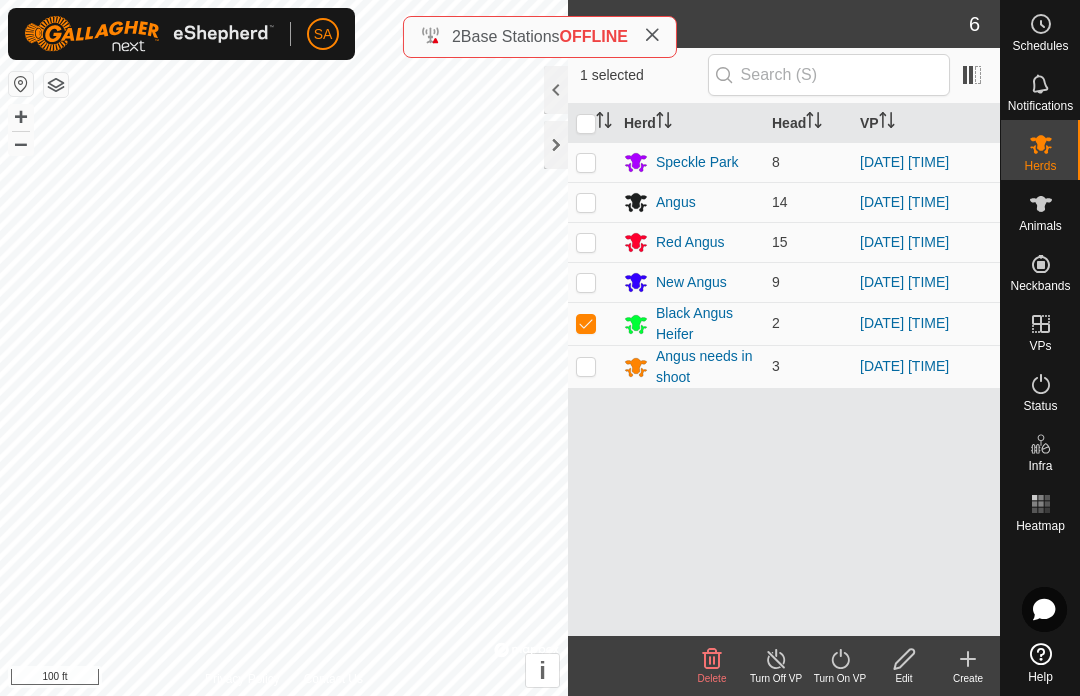 click at bounding box center (592, 202) 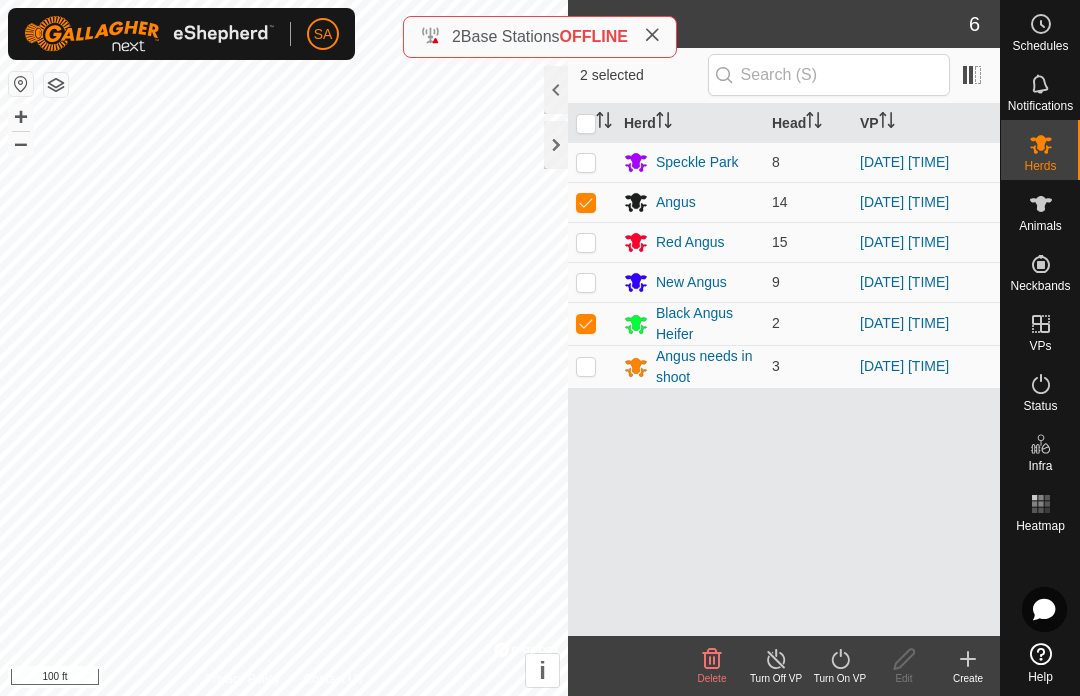click at bounding box center [586, 124] 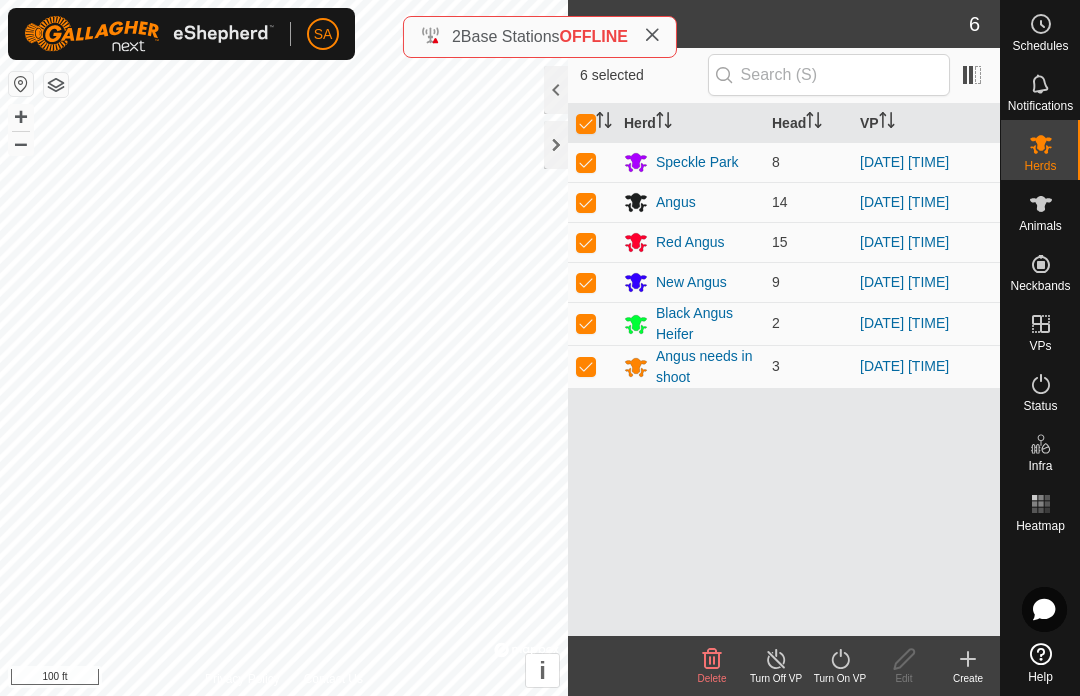 click at bounding box center [586, 366] 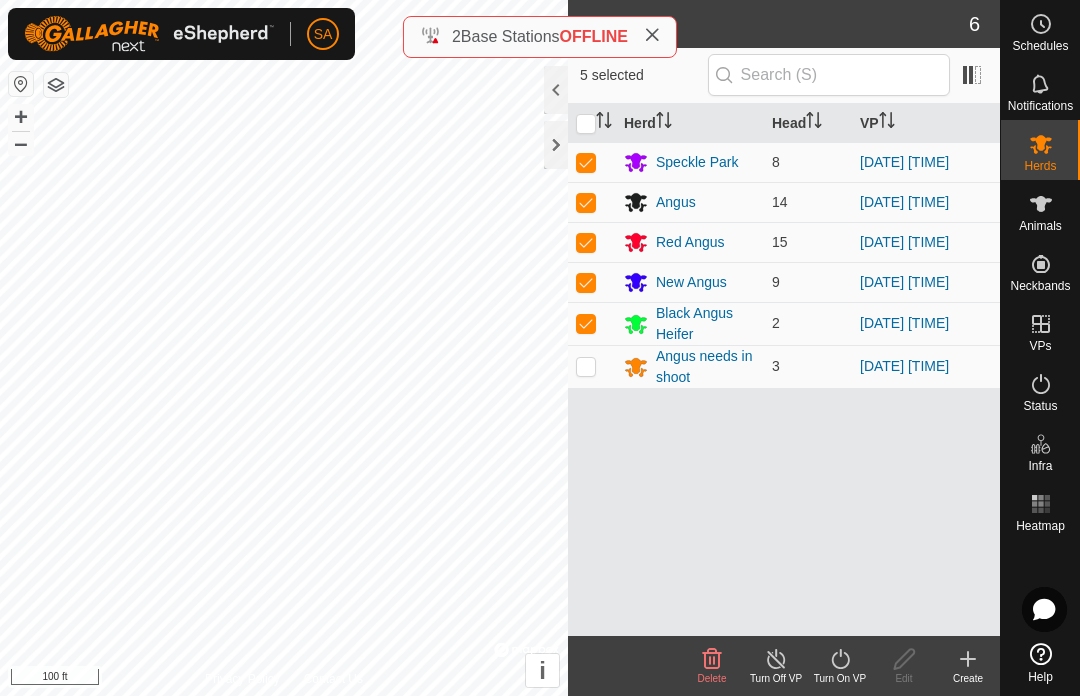 click 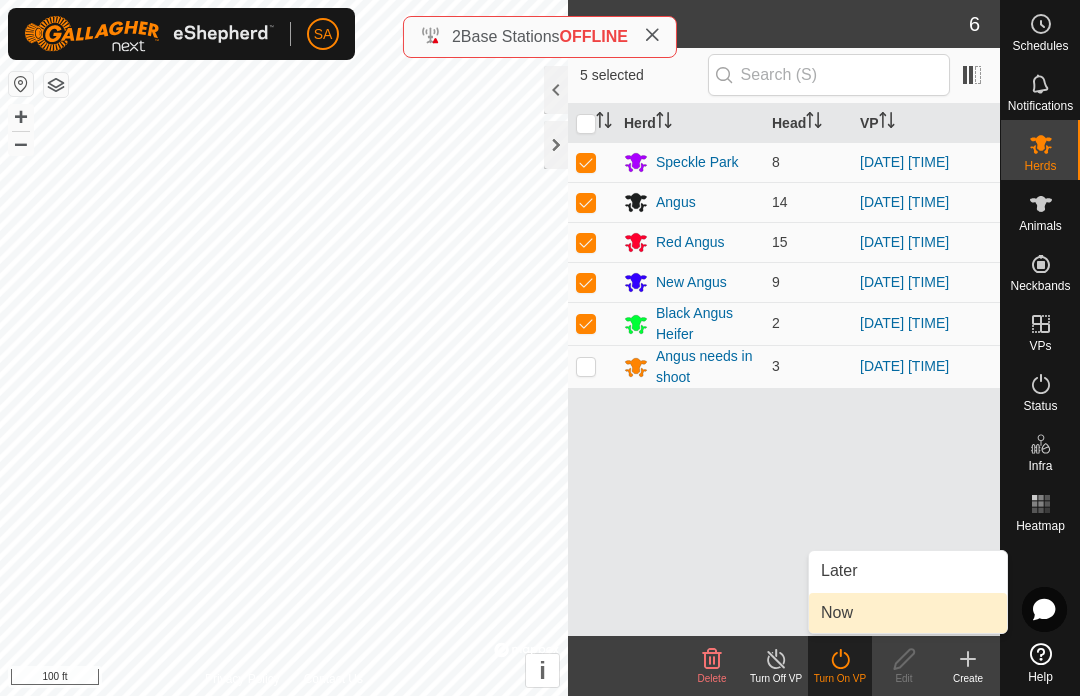 click on "Now" at bounding box center (908, 613) 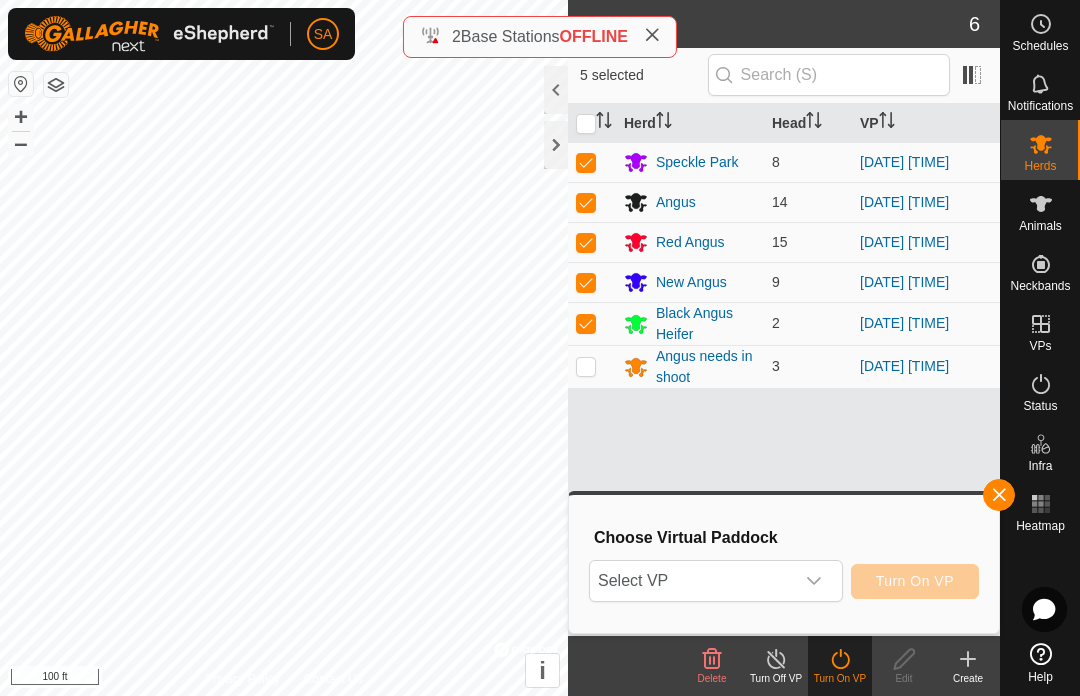 click 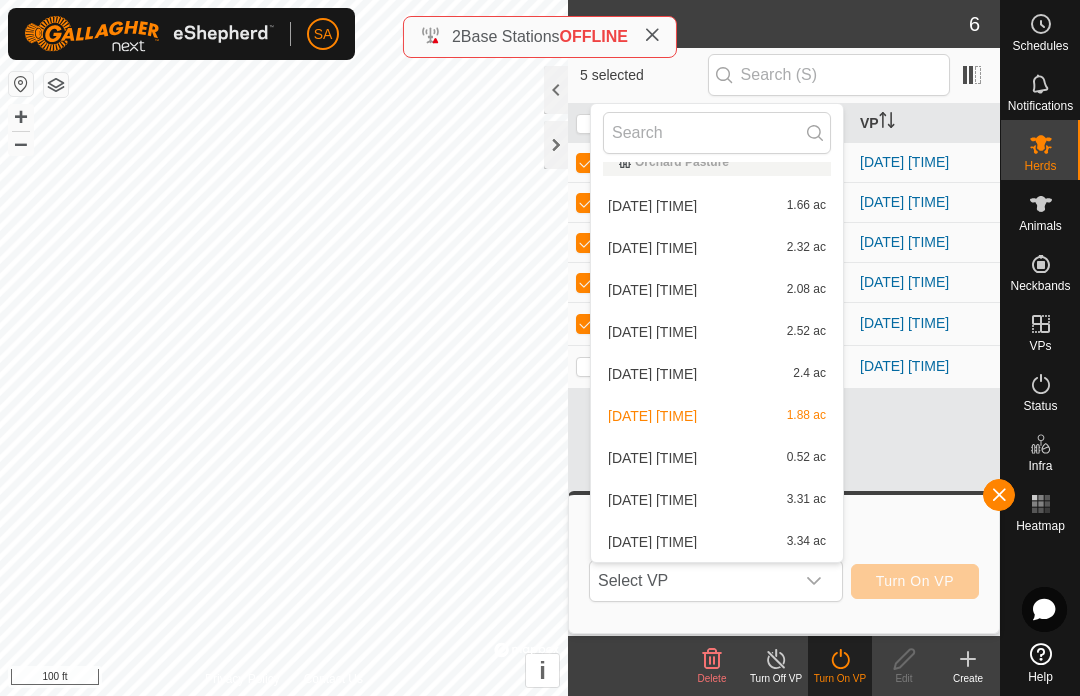 scroll, scrollTop: 22, scrollLeft: 0, axis: vertical 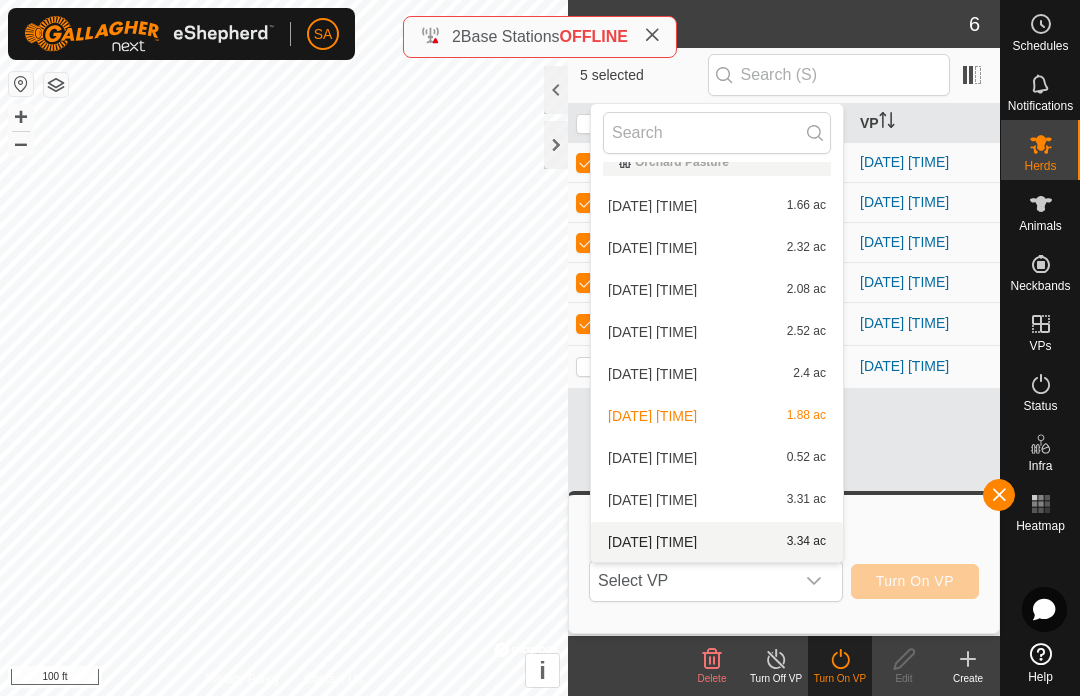 click on "2025-08-04 091619  3.34 ac" at bounding box center [717, 542] 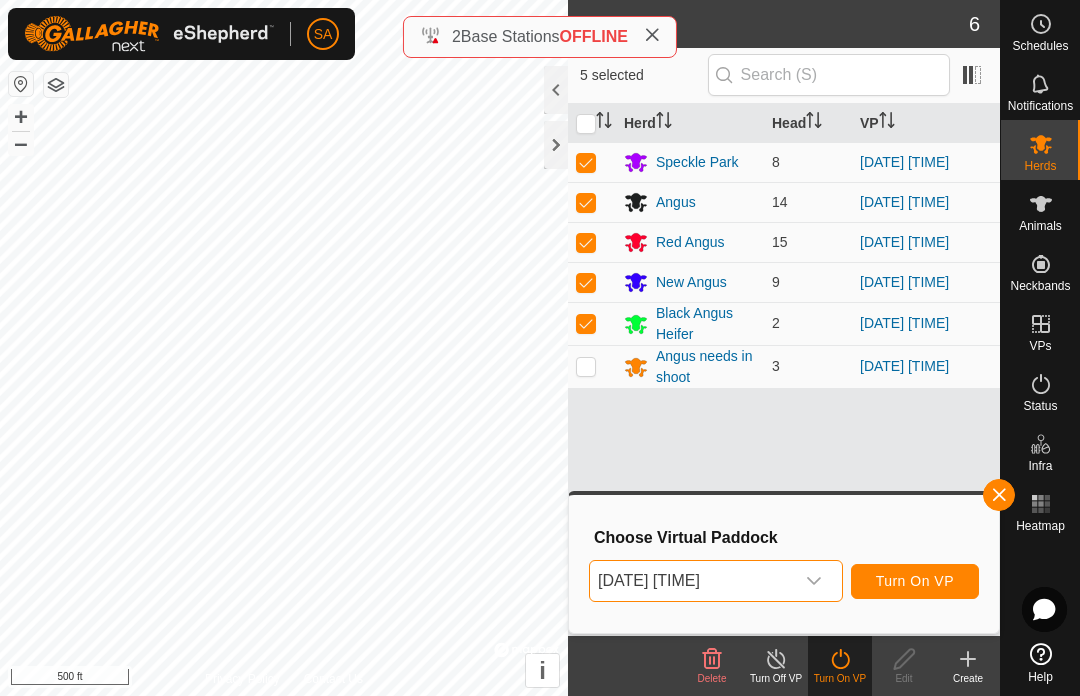 click on "Turn On VP" at bounding box center [915, 581] 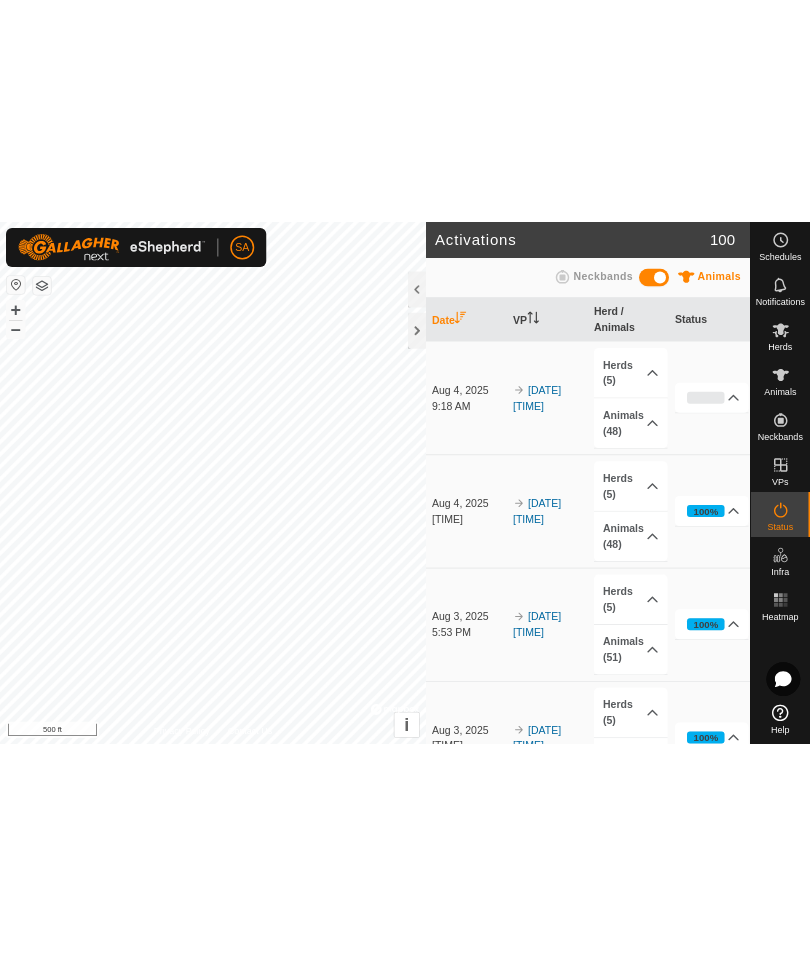 scroll, scrollTop: 0, scrollLeft: 0, axis: both 